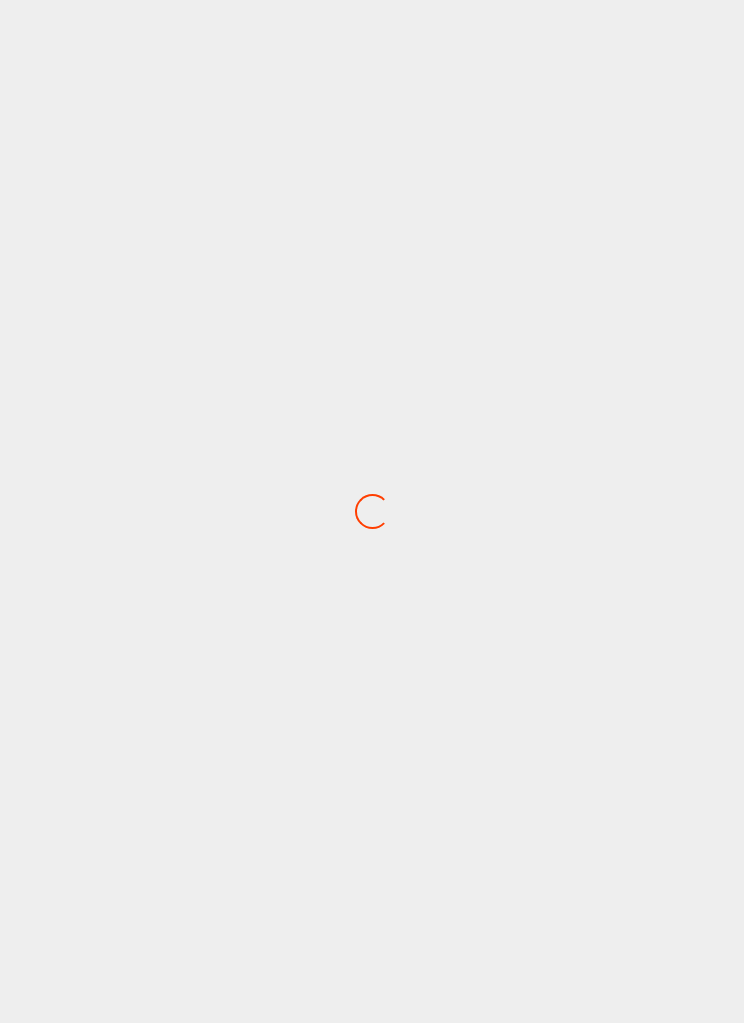 scroll, scrollTop: 0, scrollLeft: 0, axis: both 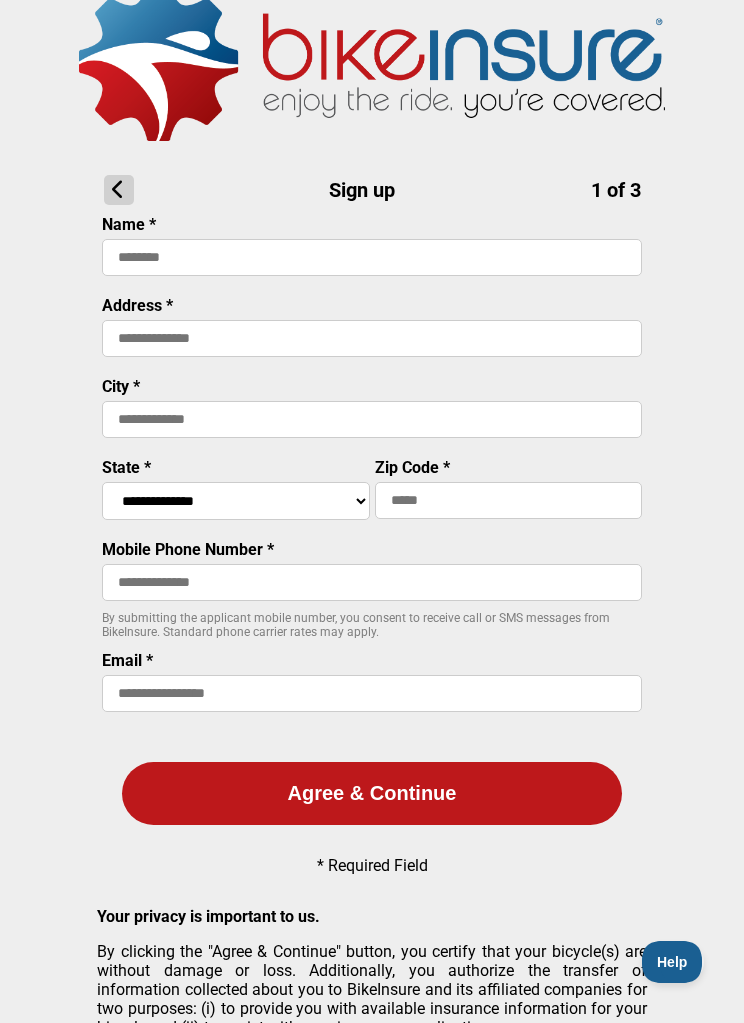 click at bounding box center (372, 257) 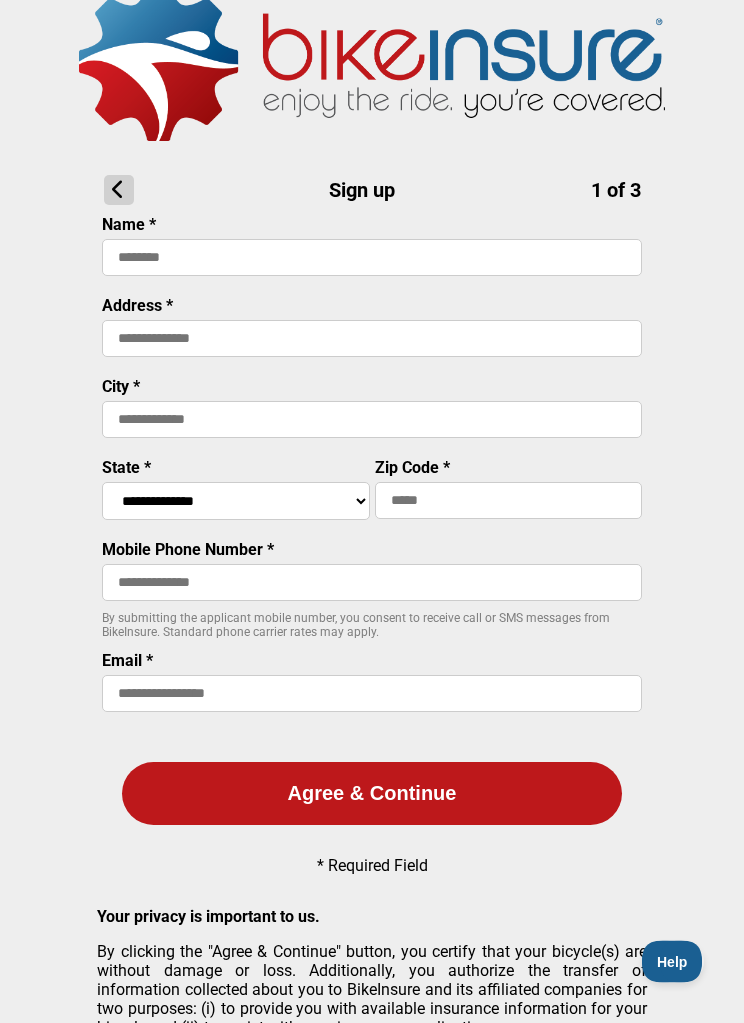 type on "*" 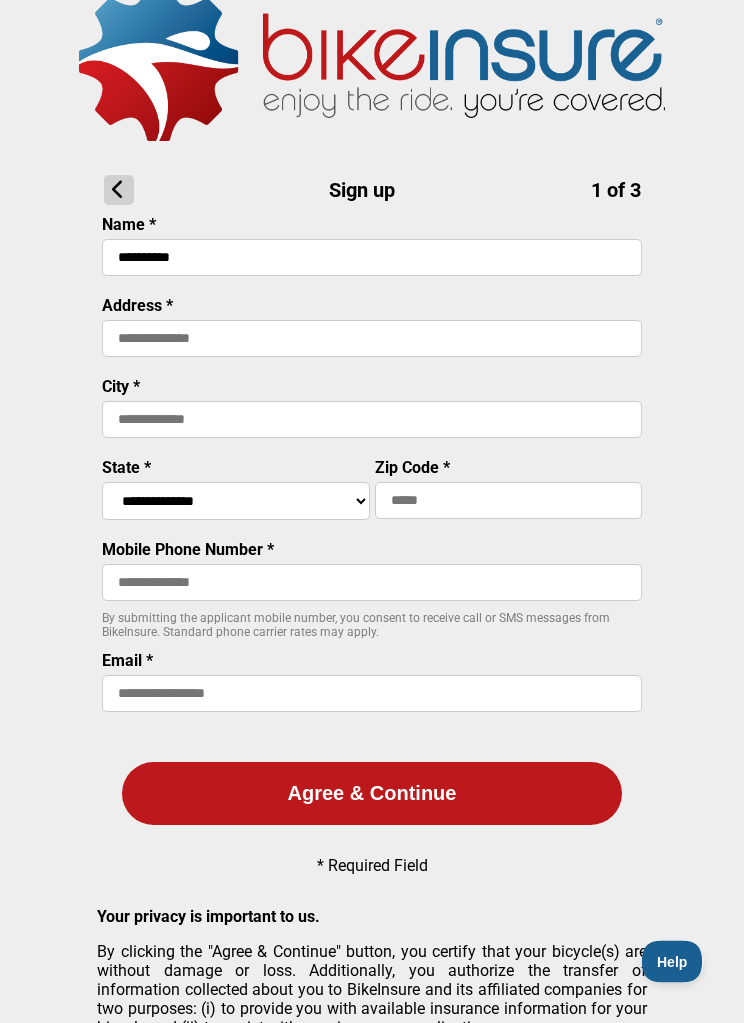 type on "**********" 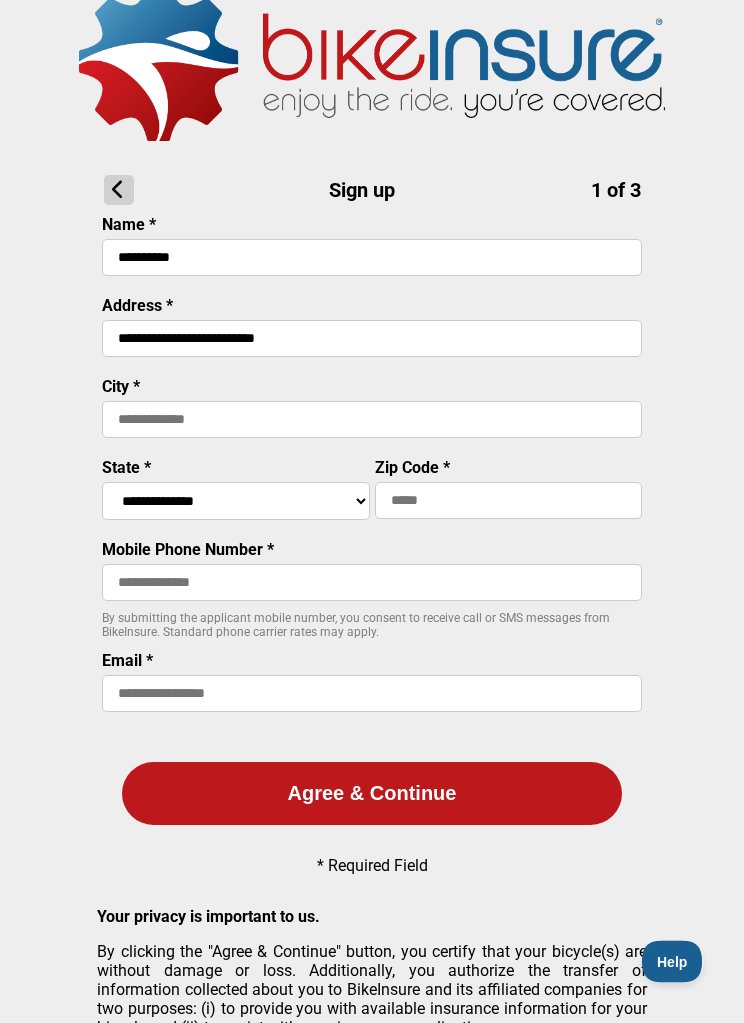 type on "**********" 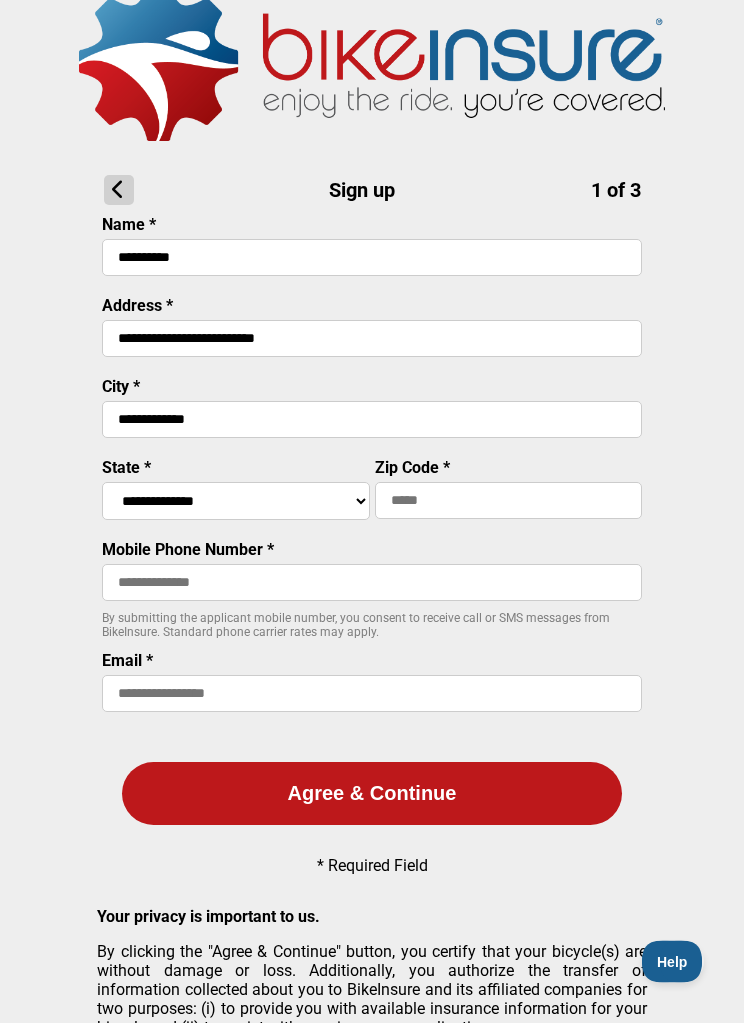 select on "****" 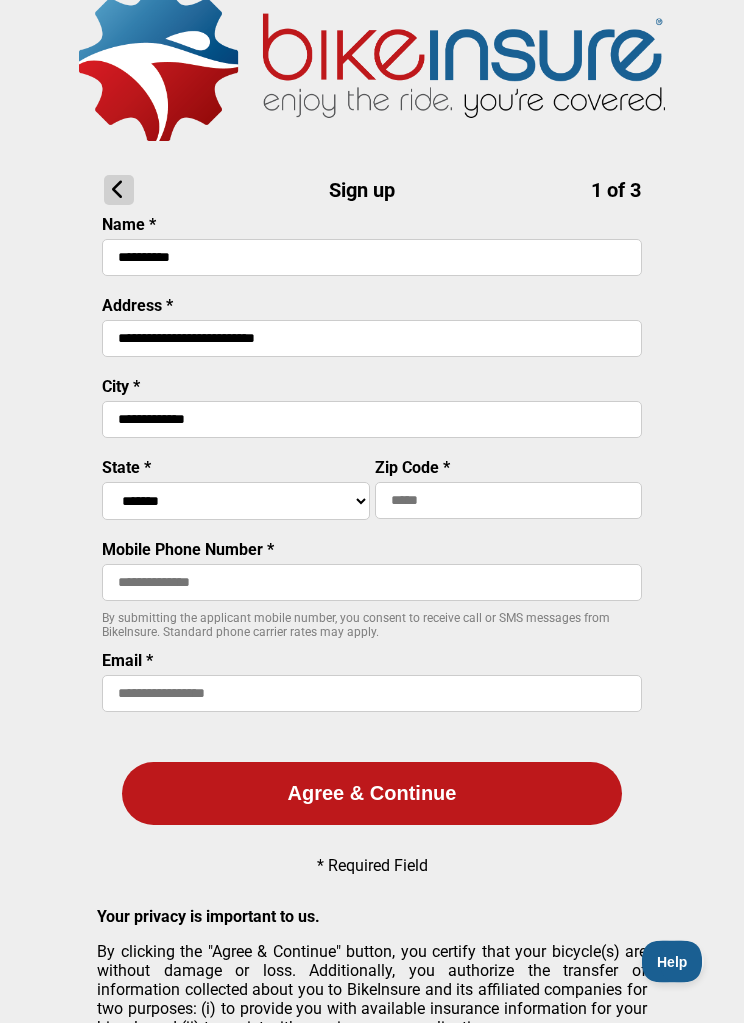 type on "*****" 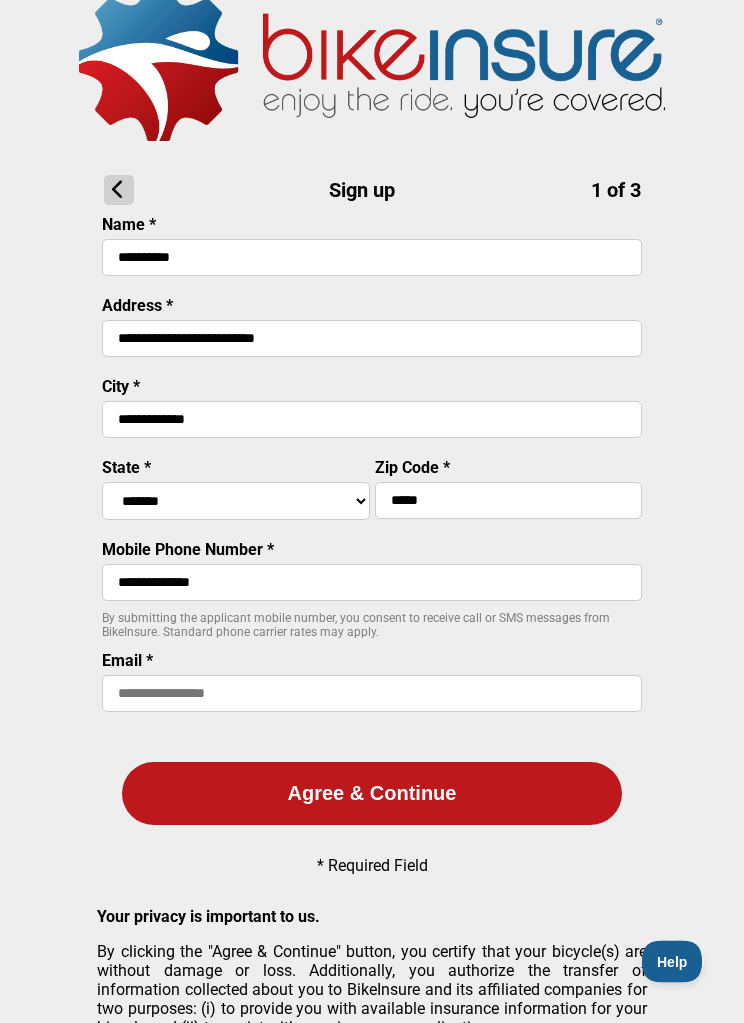 type on "**********" 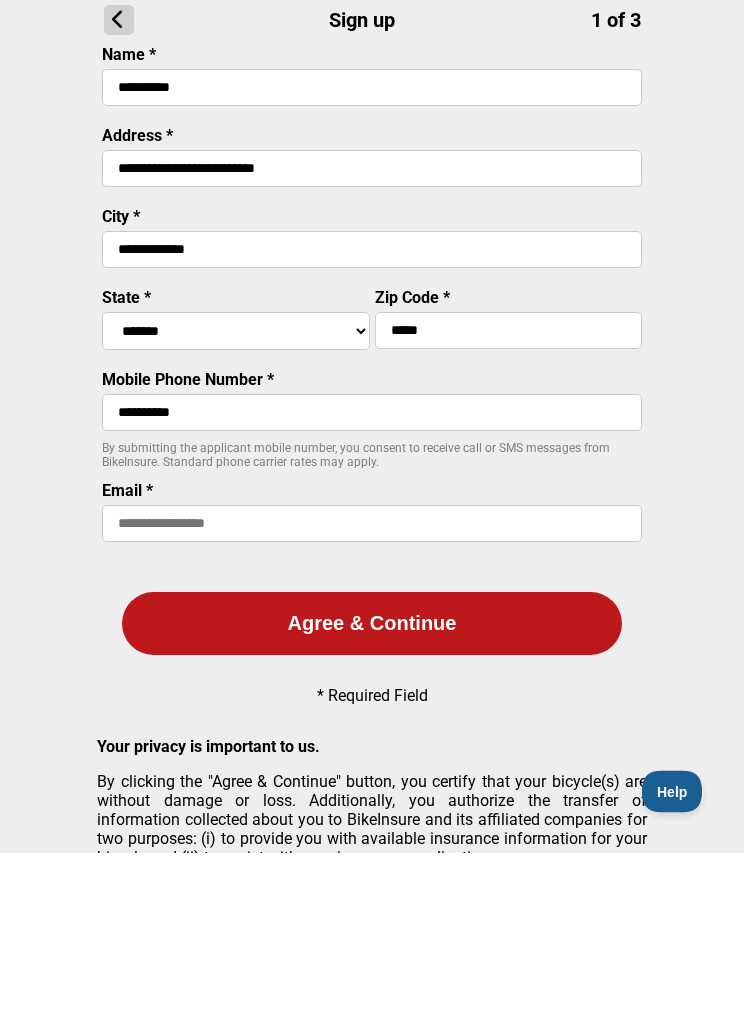 click at bounding box center [372, 694] 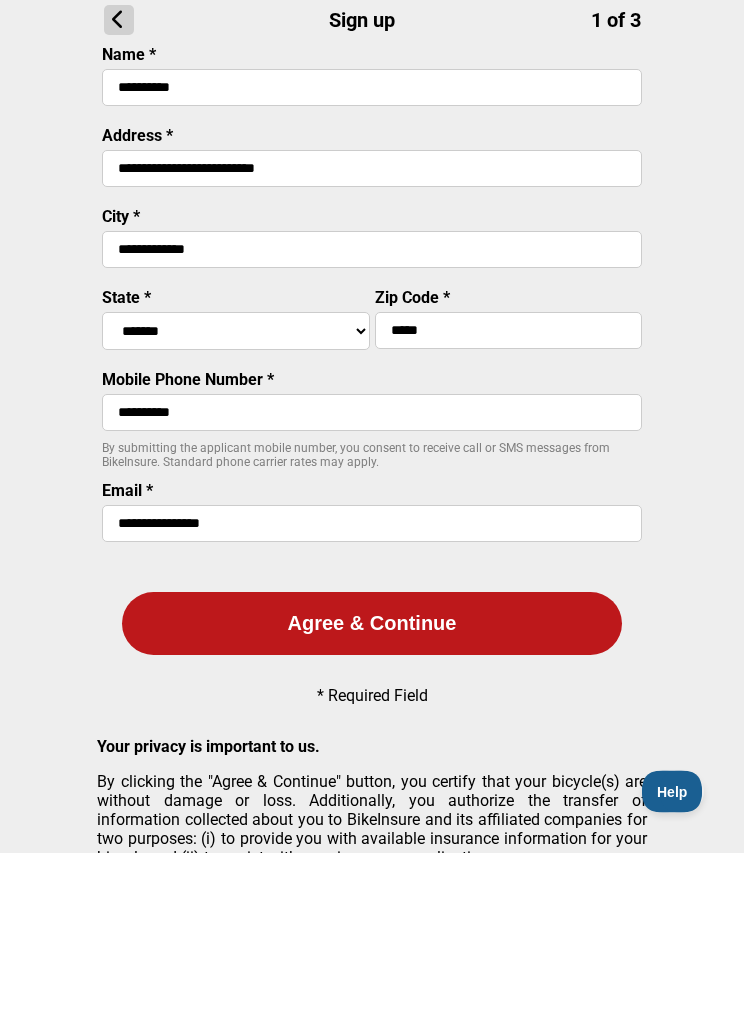 scroll, scrollTop: 103, scrollLeft: 0, axis: vertical 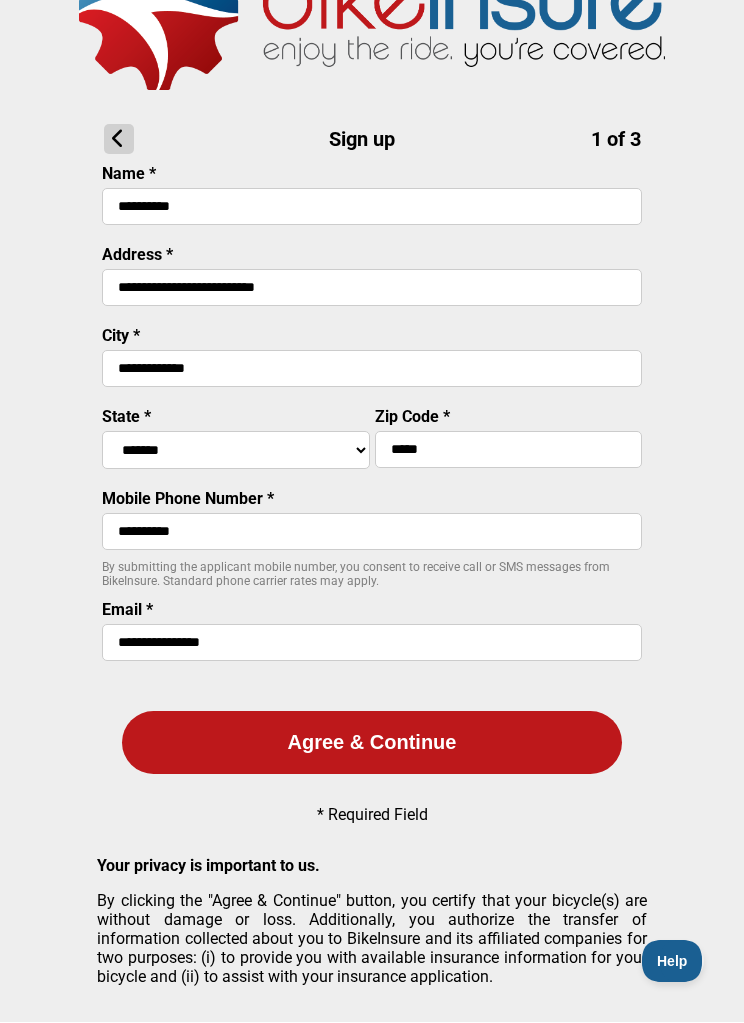 click on "Agree & Continue" at bounding box center [372, 743] 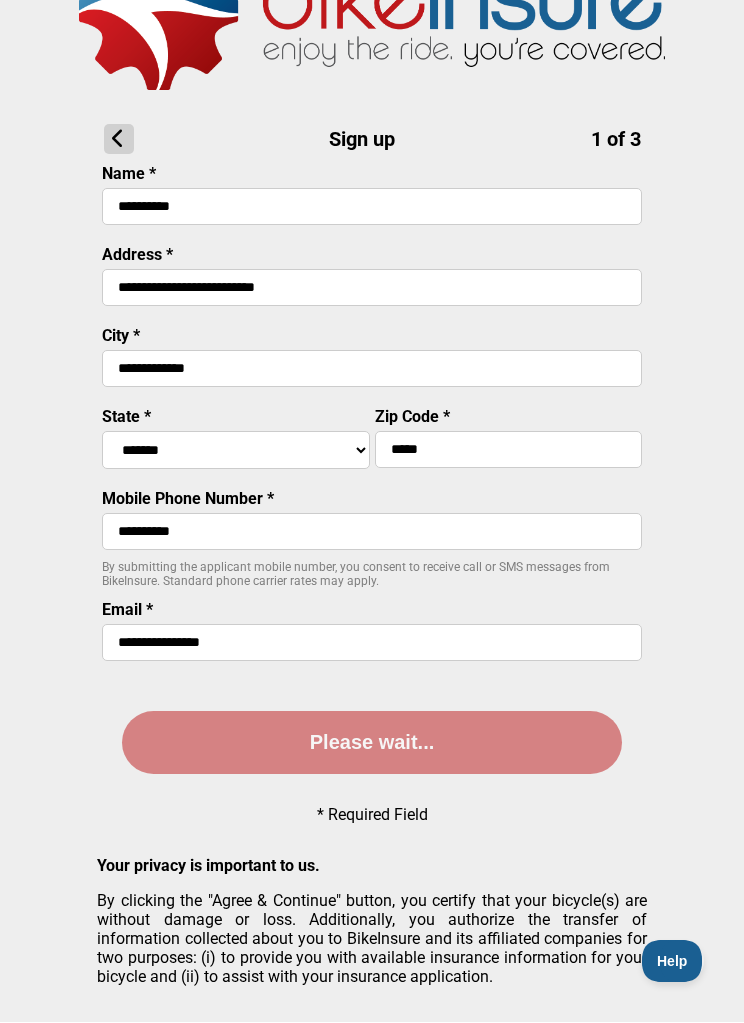 scroll, scrollTop: 0, scrollLeft: 0, axis: both 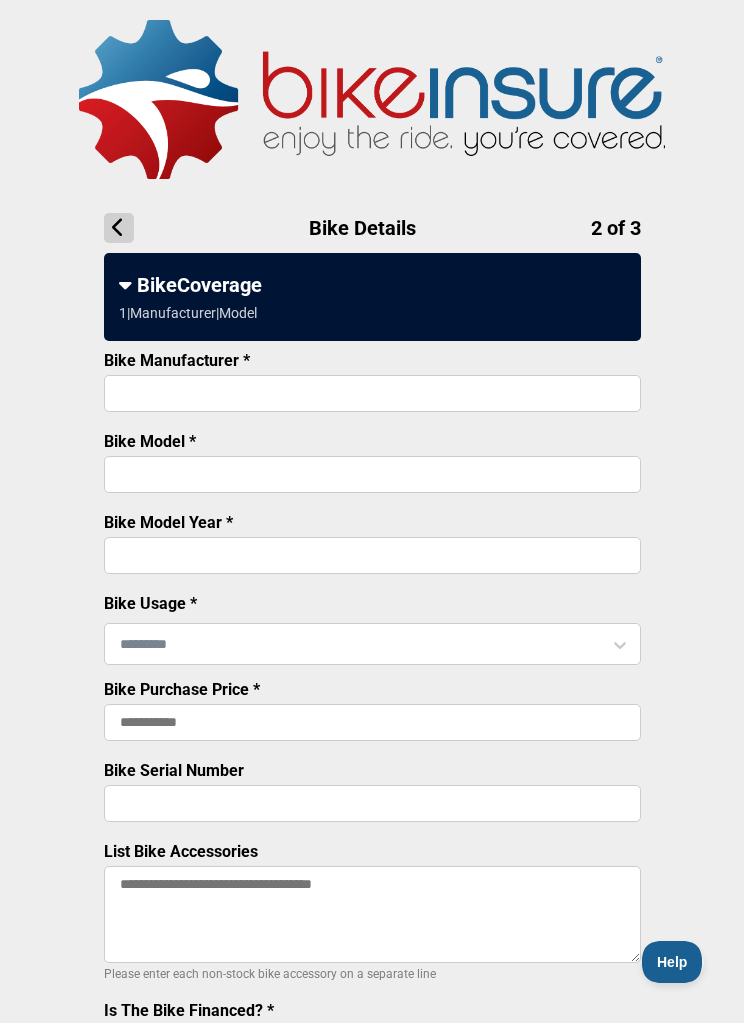 click on "Bike Manufacturer *" at bounding box center [372, 393] 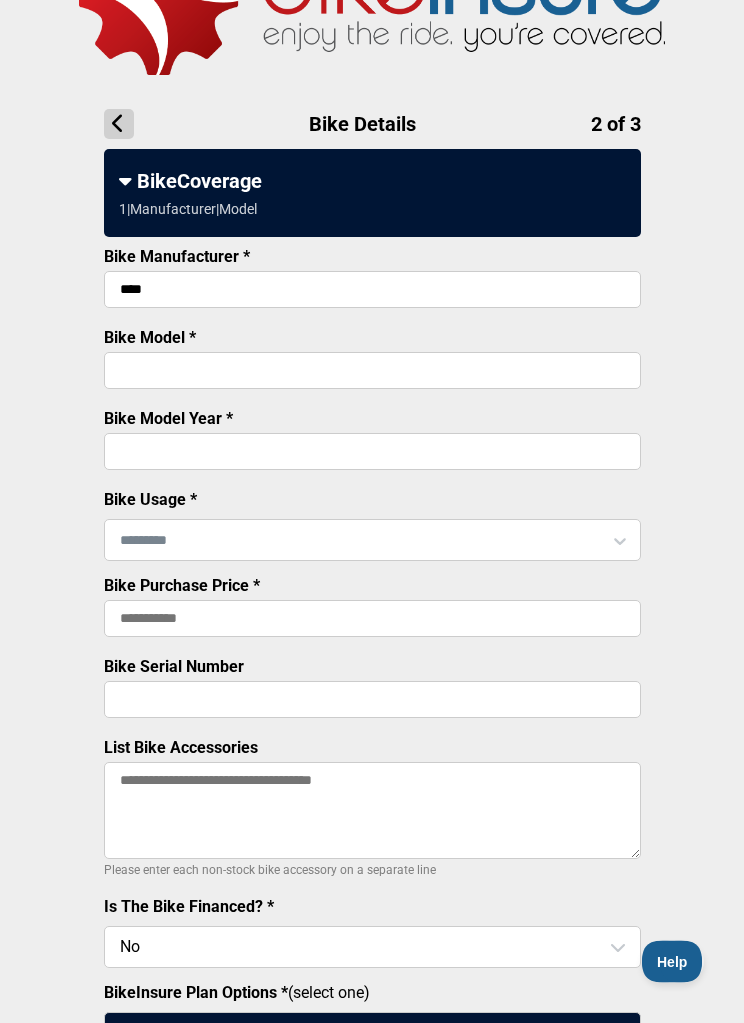 type on "****" 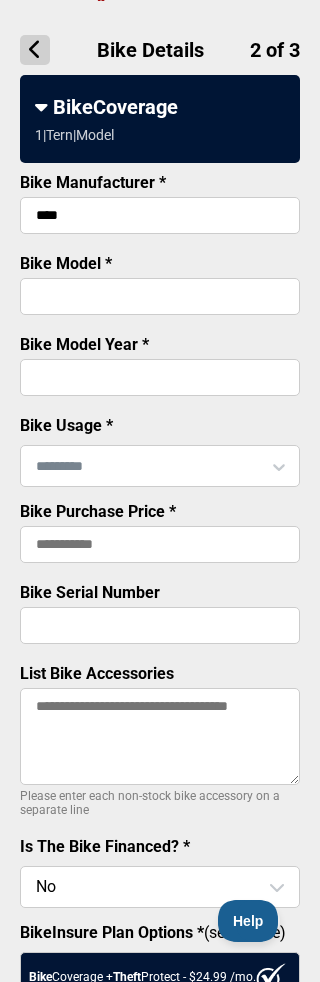 scroll, scrollTop: 61, scrollLeft: 0, axis: vertical 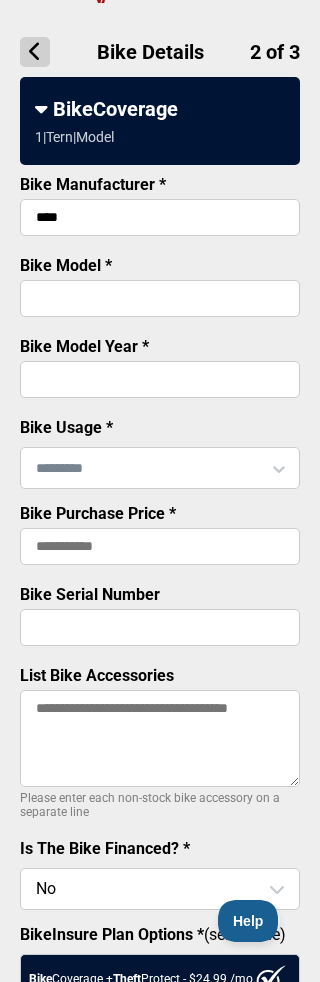 click at bounding box center (160, 468) 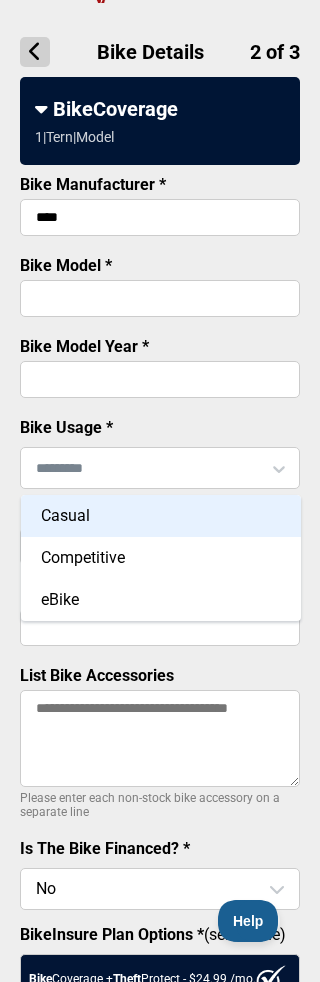 scroll, scrollTop: 60, scrollLeft: 0, axis: vertical 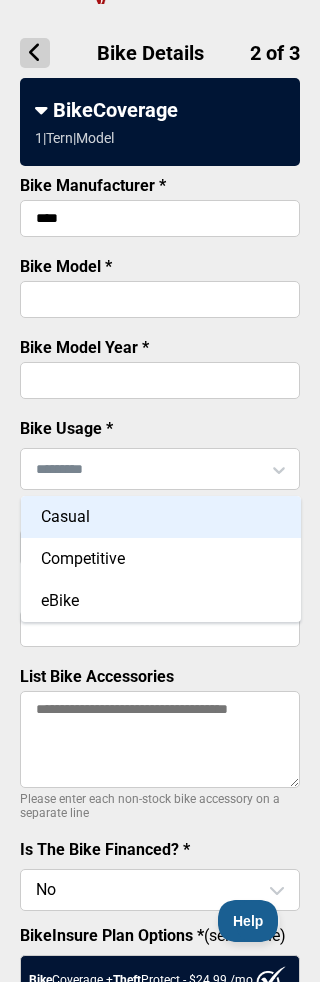 click on "eBike" at bounding box center (161, 601) 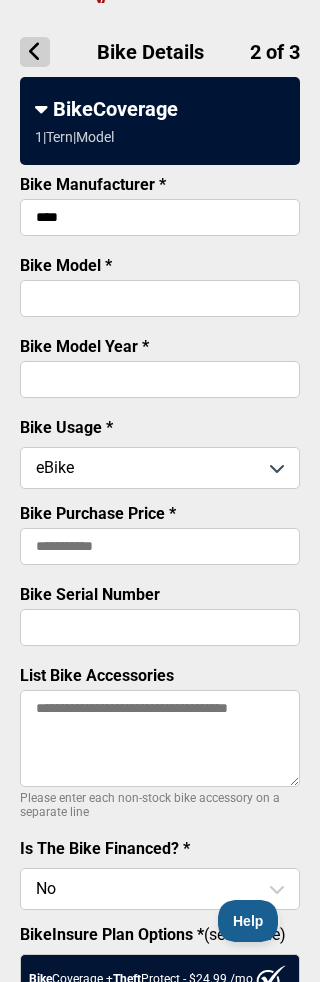 click on "Bike Purchase Price *" at bounding box center (160, 546) 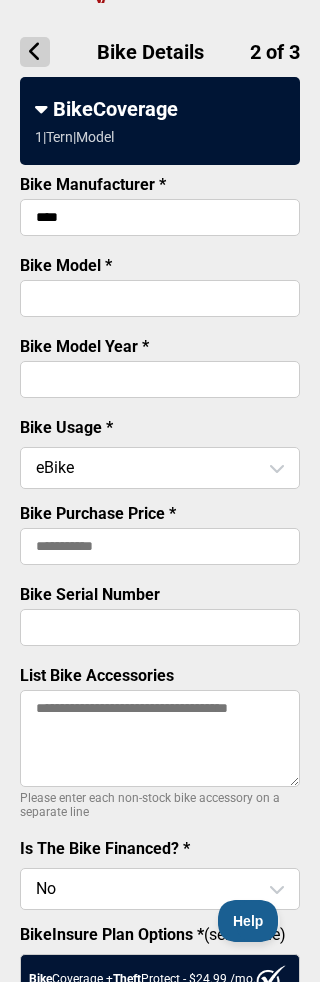 scroll, scrollTop: 60, scrollLeft: 0, axis: vertical 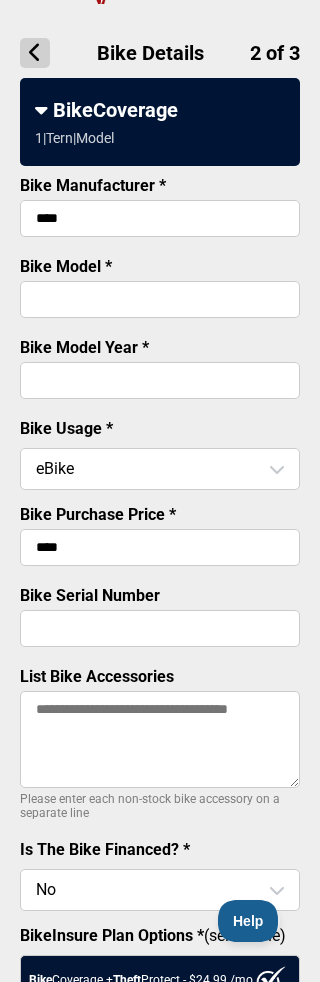 type on "******" 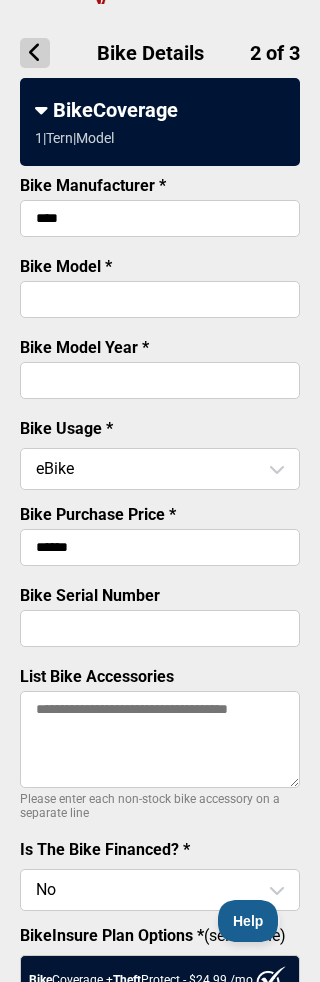 click on "Bike Model *" at bounding box center [160, 299] 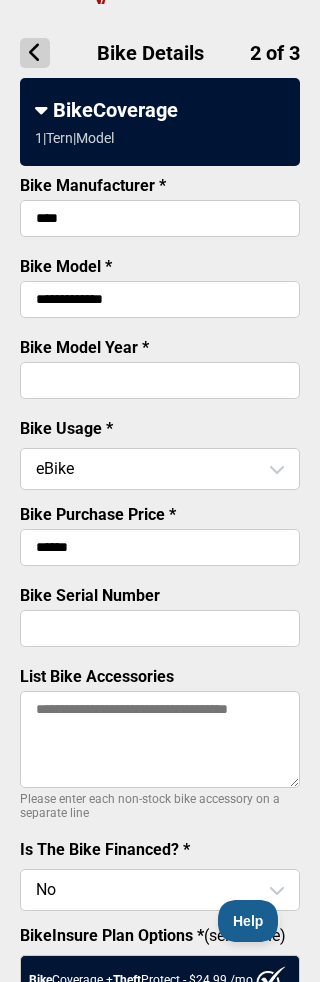 type on "**********" 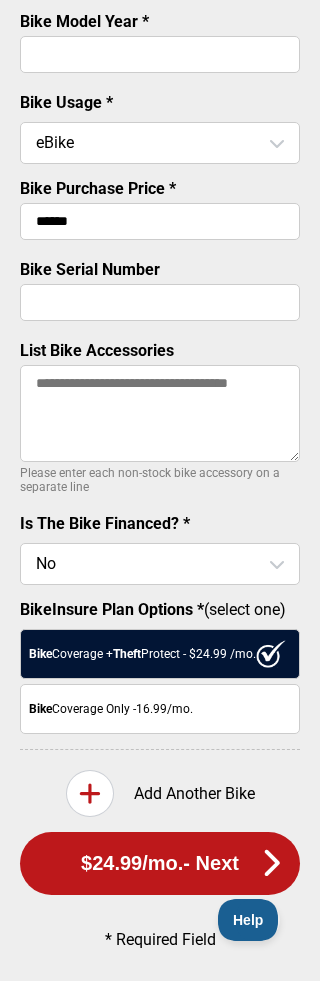 scroll, scrollTop: 386, scrollLeft: 0, axis: vertical 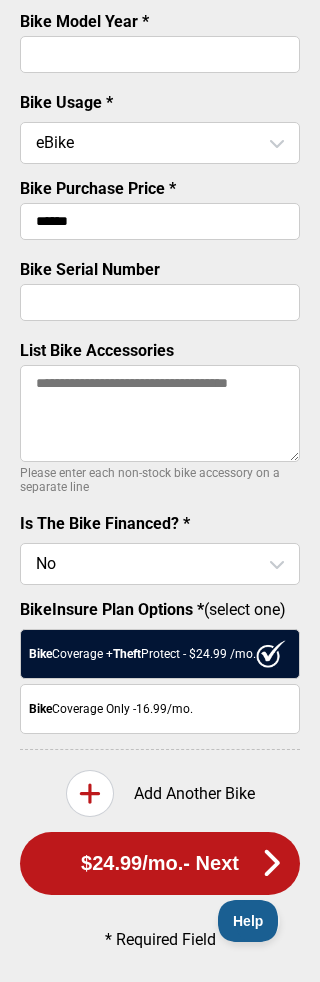 type on "****" 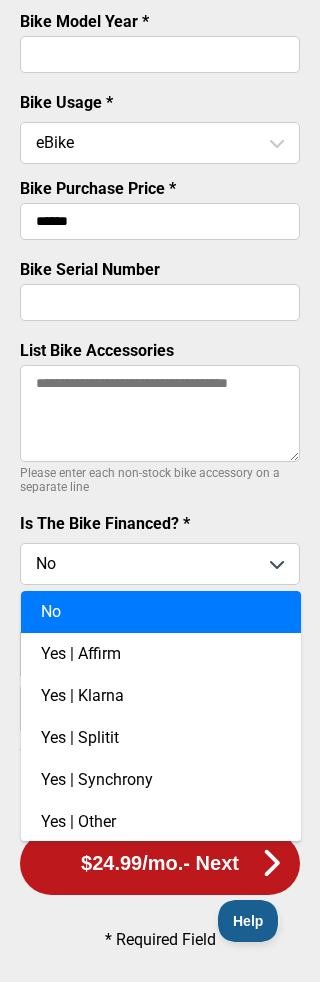 scroll, scrollTop: 385, scrollLeft: 0, axis: vertical 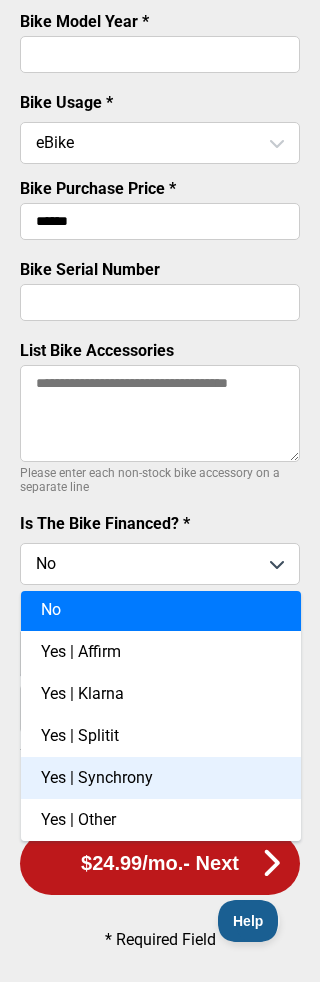 click on "Yes | Synchrony" at bounding box center [161, 778] 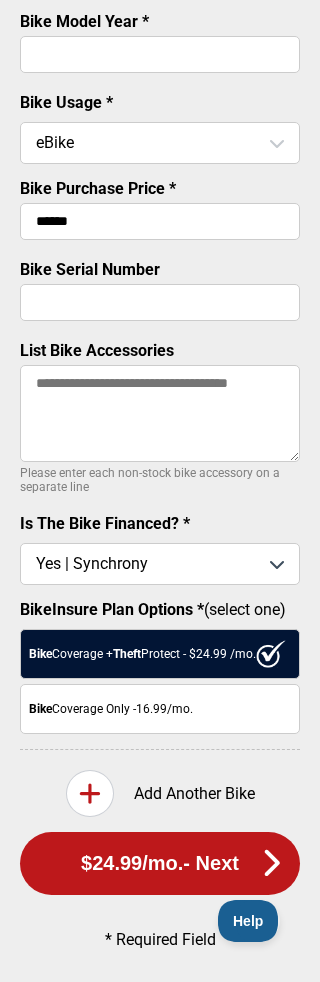 click on "Bike Serial Number" at bounding box center (160, 302) 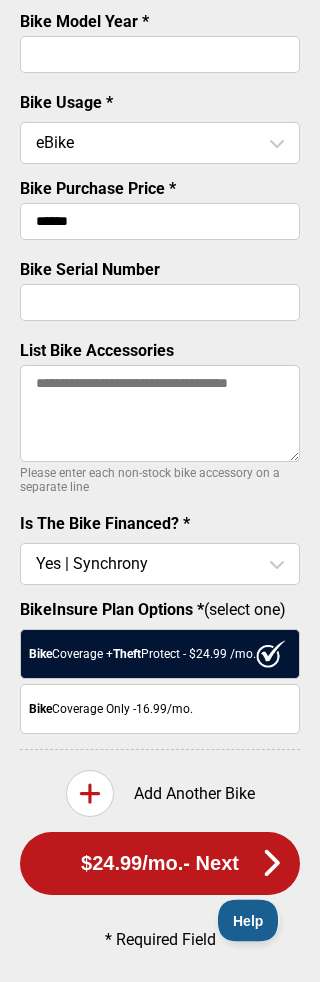 click on "Bike Serial Number" at bounding box center [160, 303] 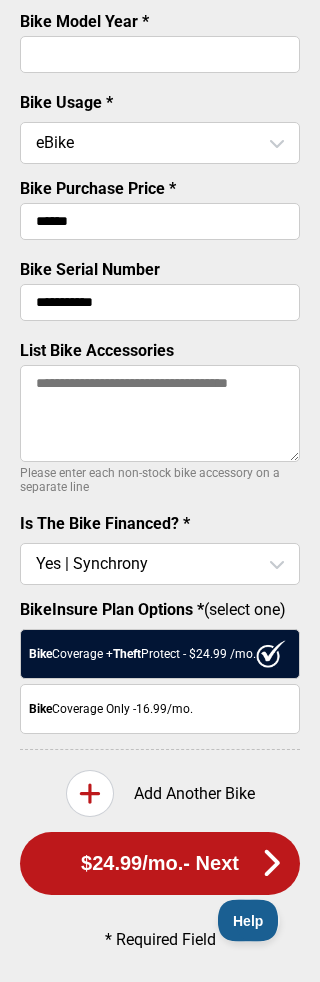 type on "**********" 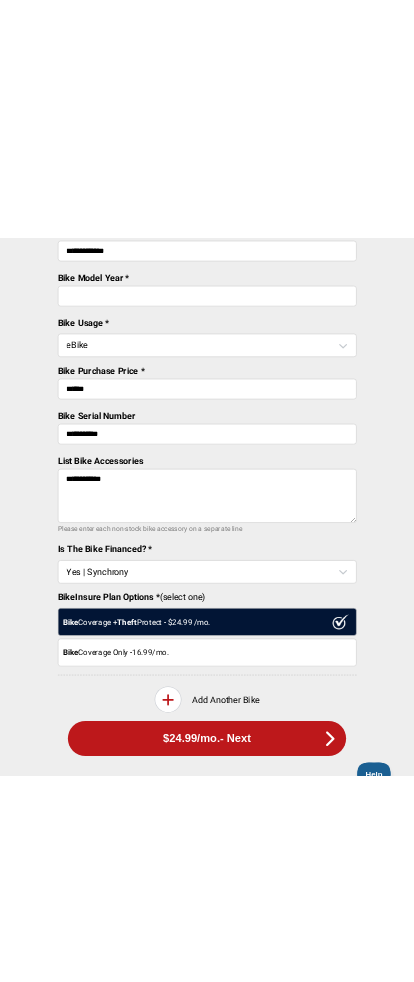 scroll, scrollTop: 387, scrollLeft: 0, axis: vertical 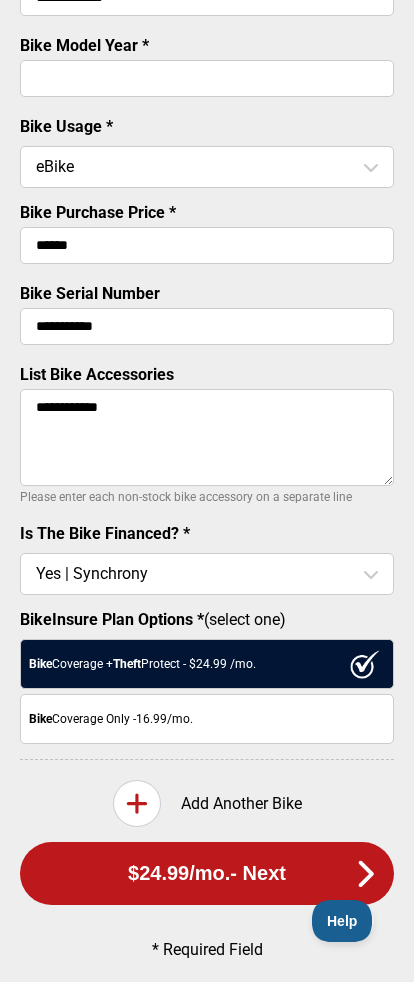 click on "**********" at bounding box center [207, 437] 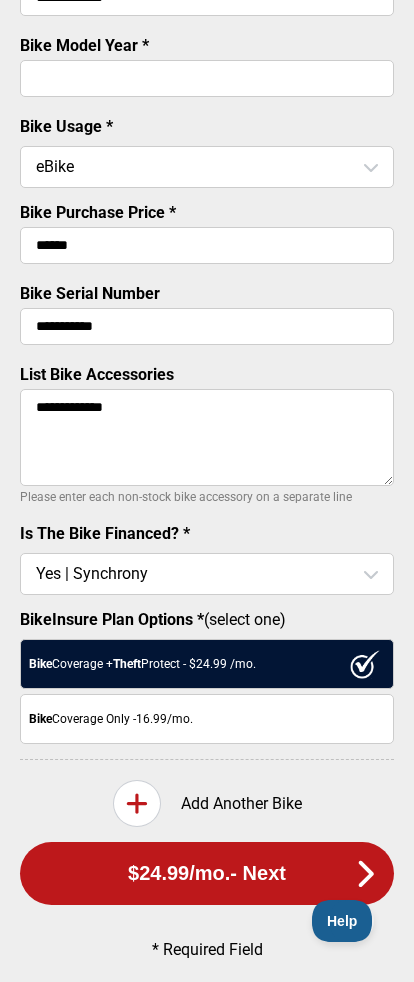 click on "**********" at bounding box center (207, 437) 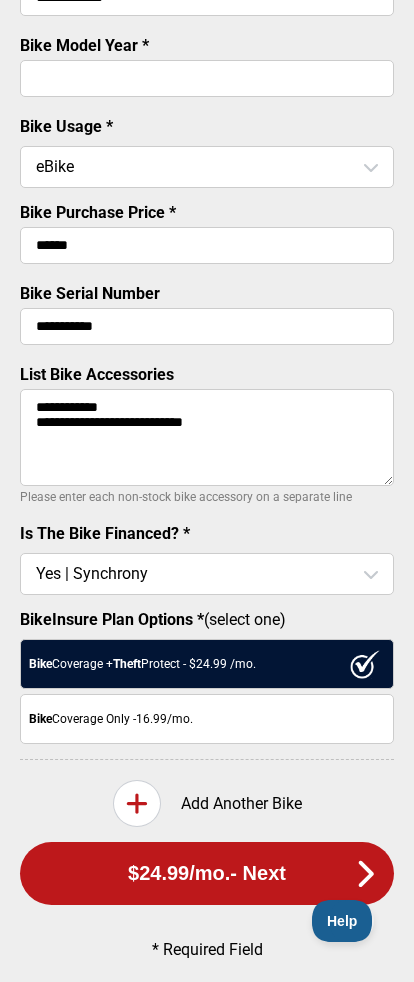 click on "**********" at bounding box center (207, 437) 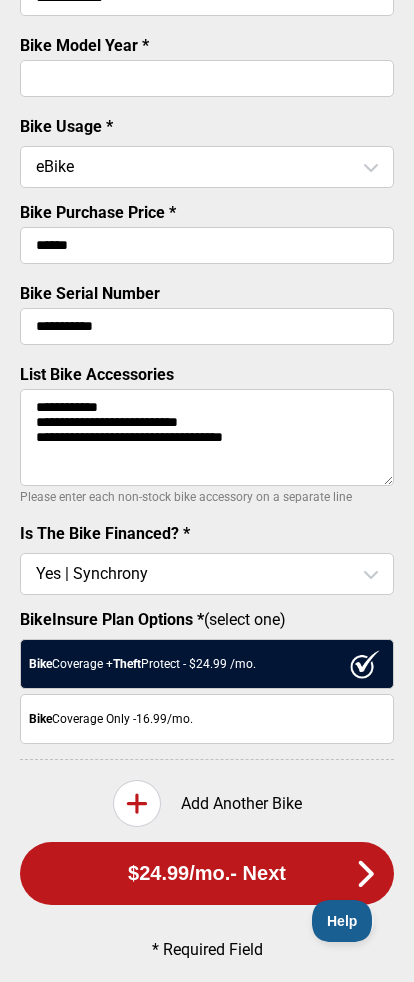 click on "**********" at bounding box center (207, 437) 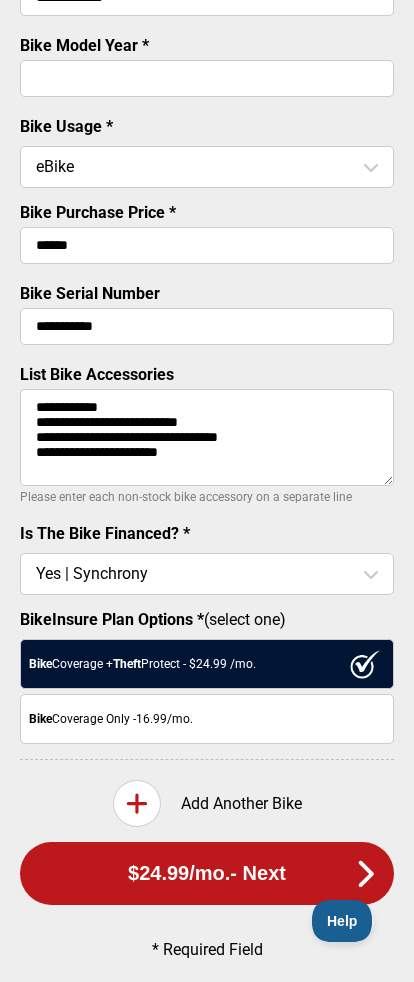 click on "**********" at bounding box center [207, 437] 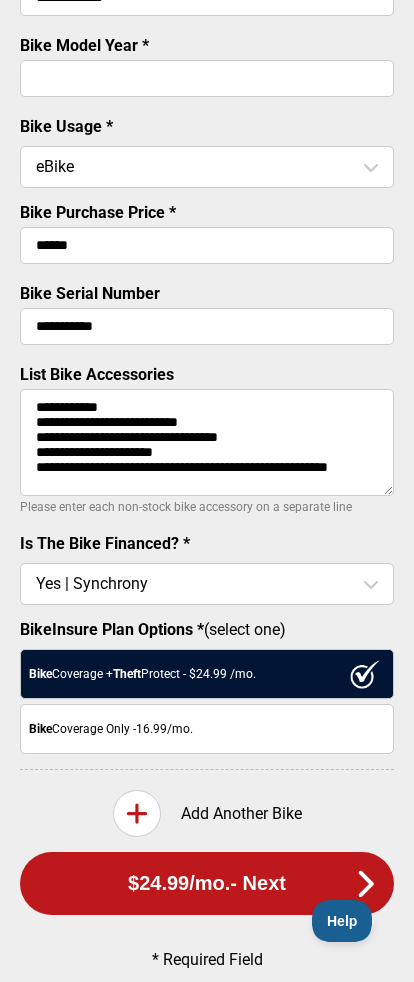 scroll, scrollTop: 24, scrollLeft: 0, axis: vertical 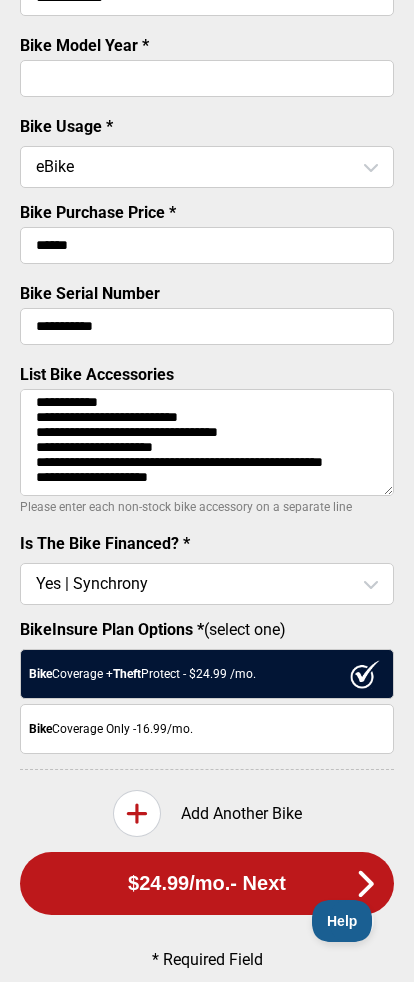 click on "**********" at bounding box center [207, 442] 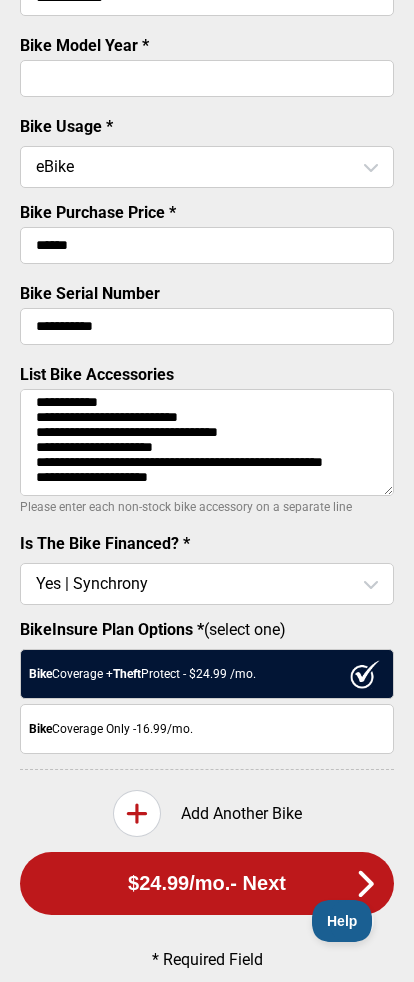 paste on "**********" 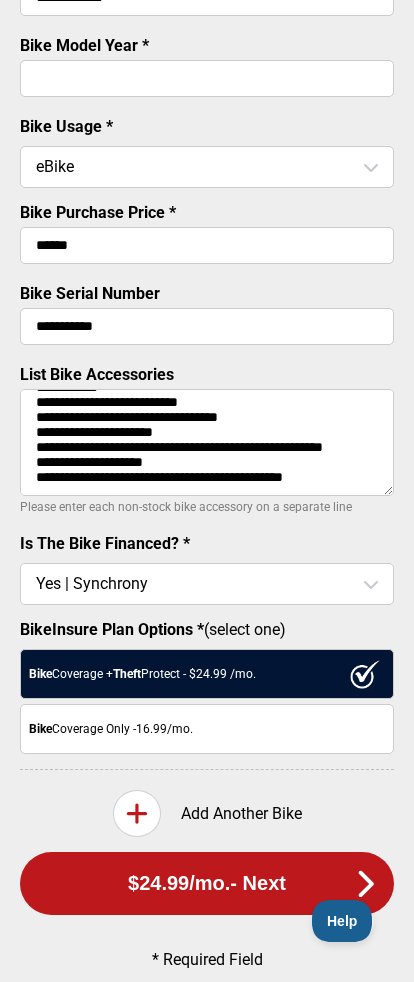scroll, scrollTop: 58, scrollLeft: 0, axis: vertical 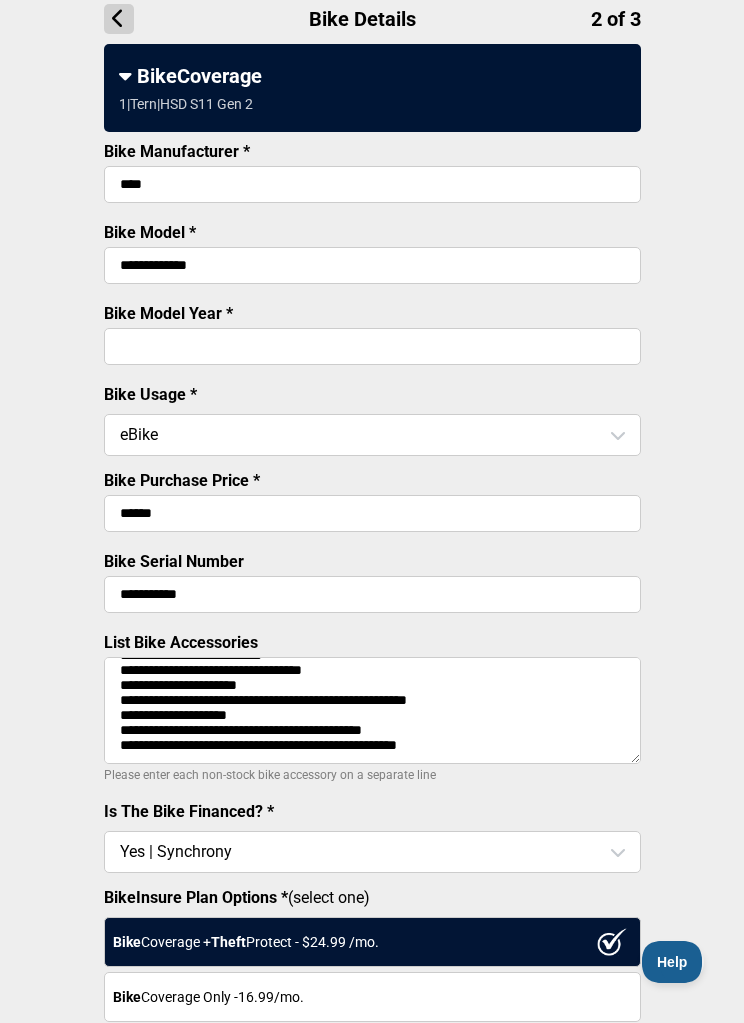 type on "**********" 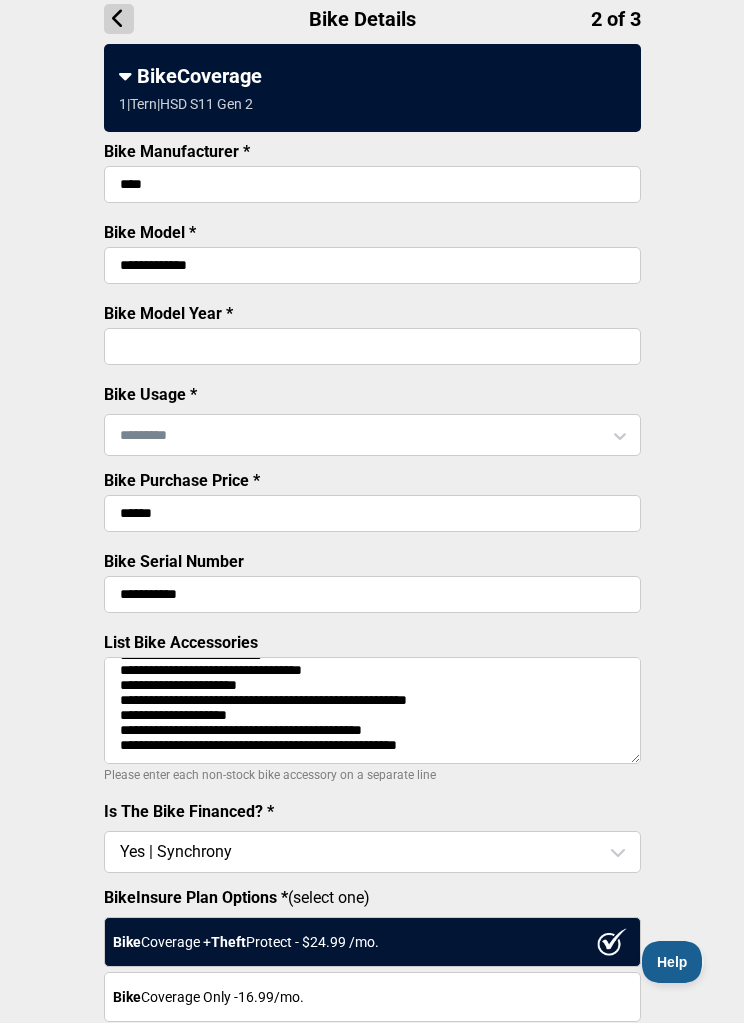 click at bounding box center (372, 435) 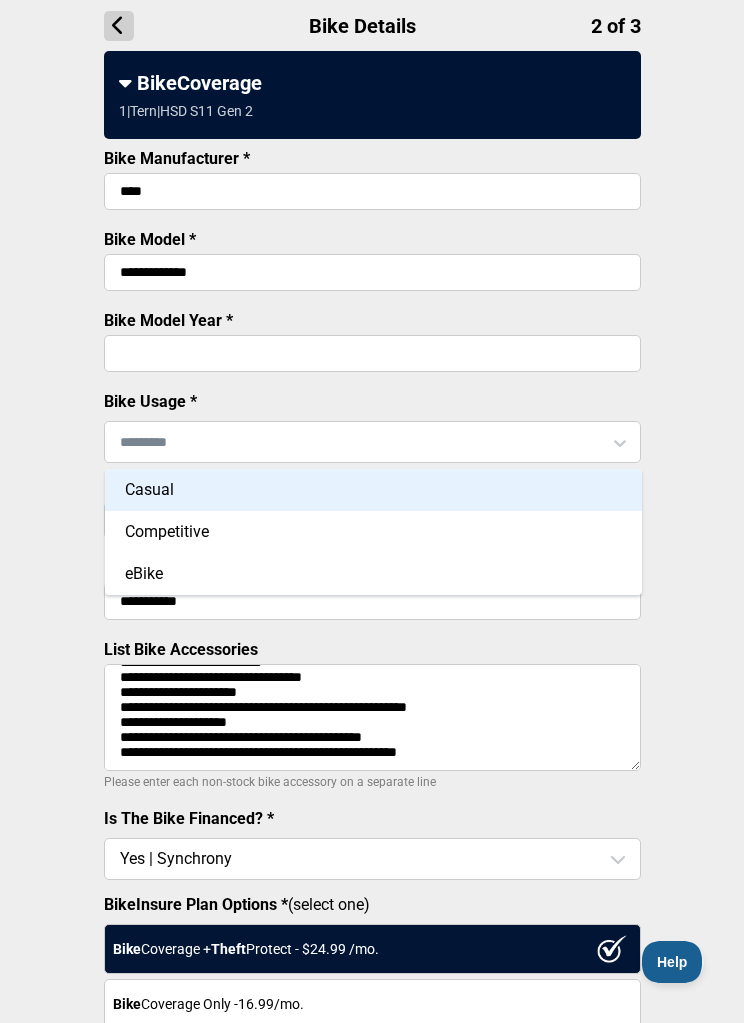 scroll, scrollTop: 201, scrollLeft: 0, axis: vertical 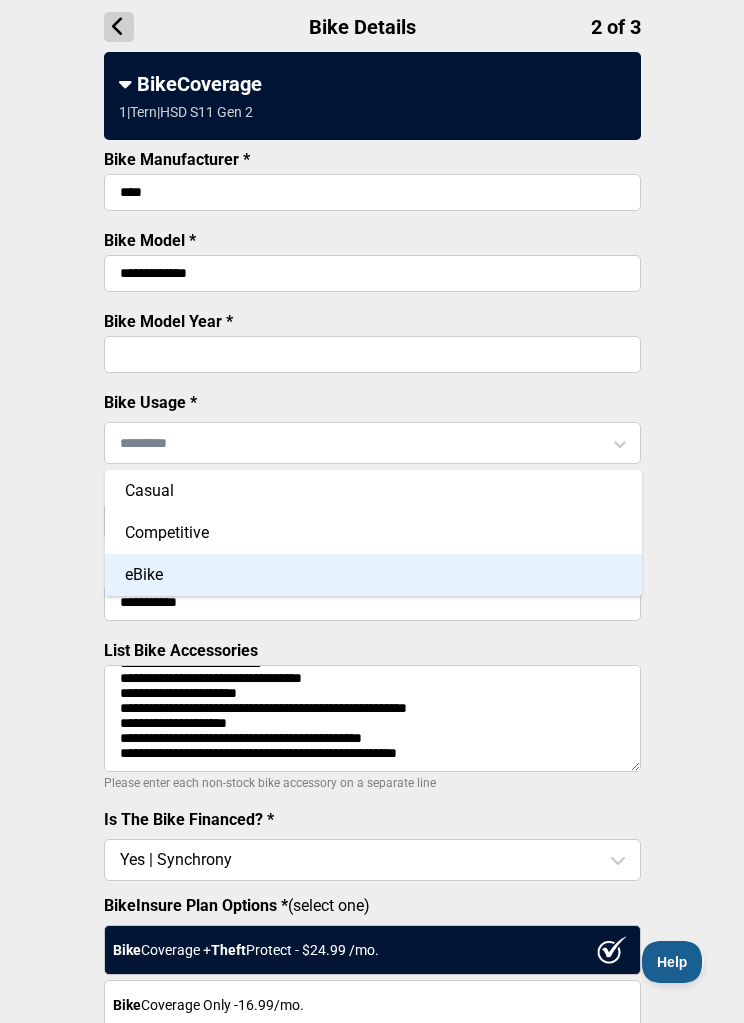 click on "eBike" at bounding box center [373, 575] 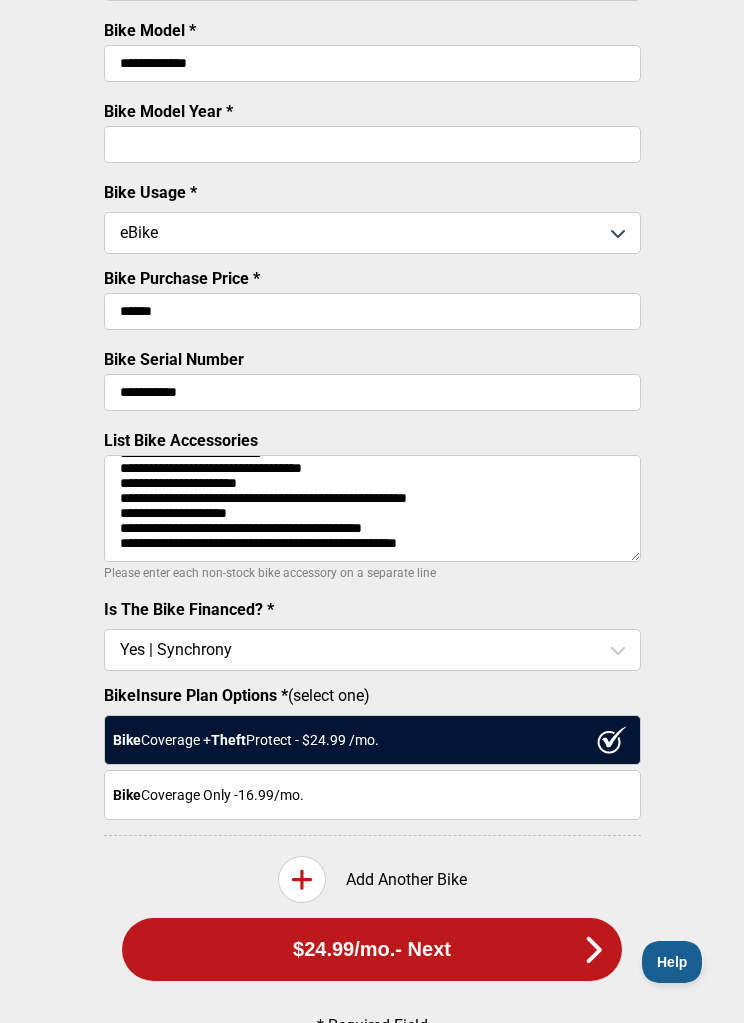 scroll, scrollTop: 411, scrollLeft: 0, axis: vertical 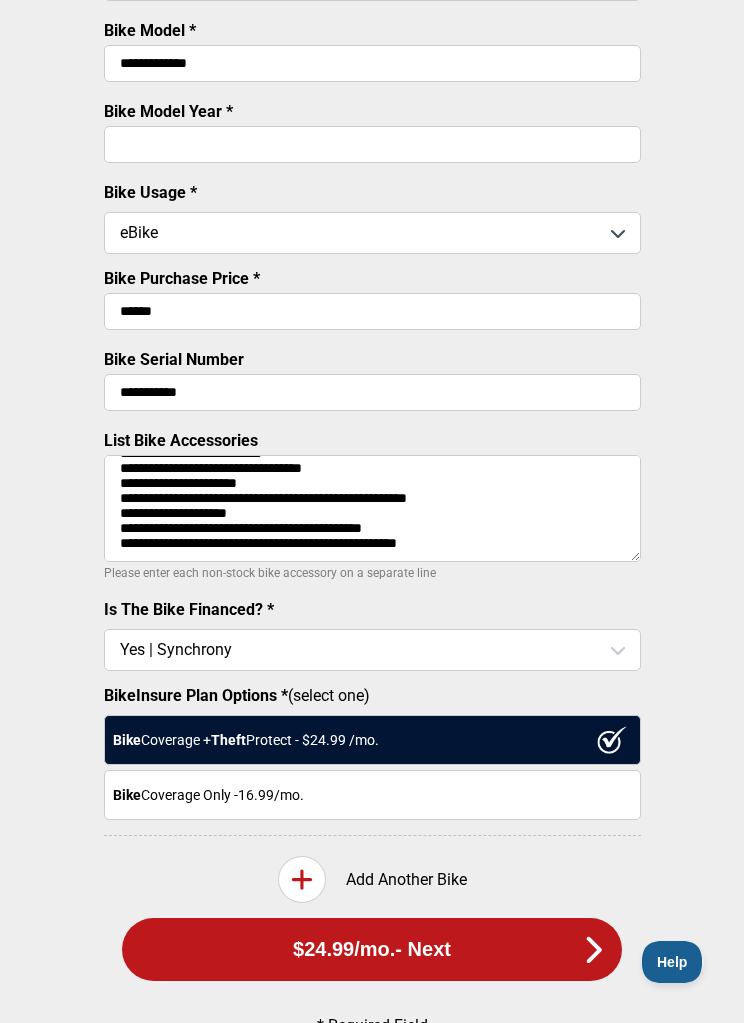 click on "/mo." at bounding box center (374, 949) 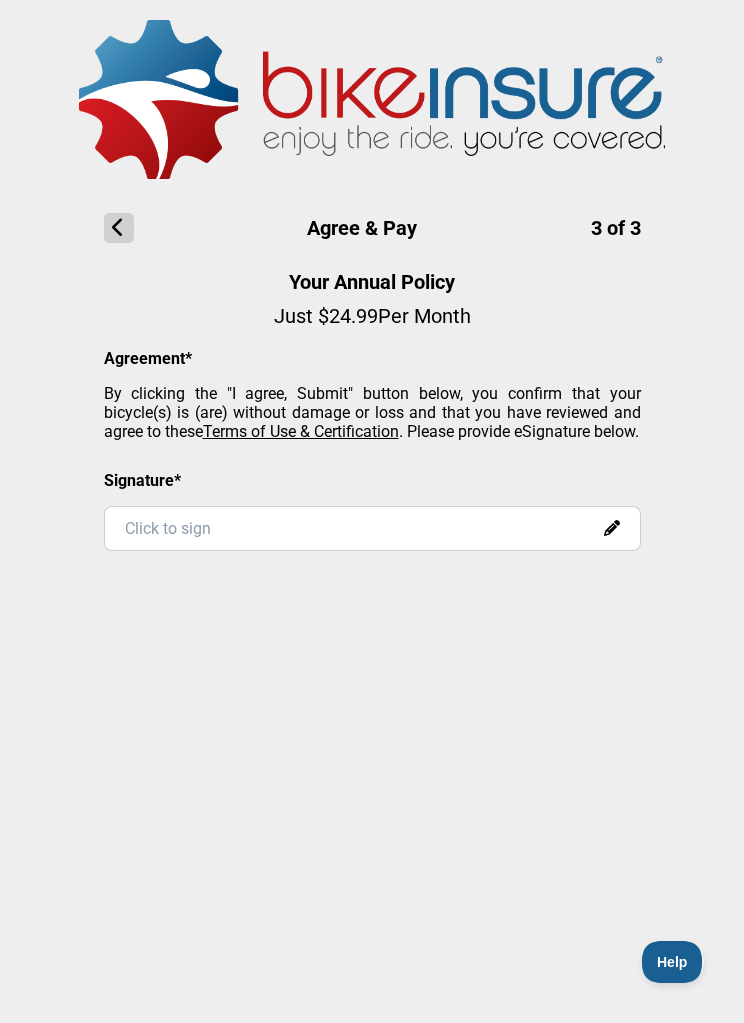 scroll, scrollTop: 0, scrollLeft: 0, axis: both 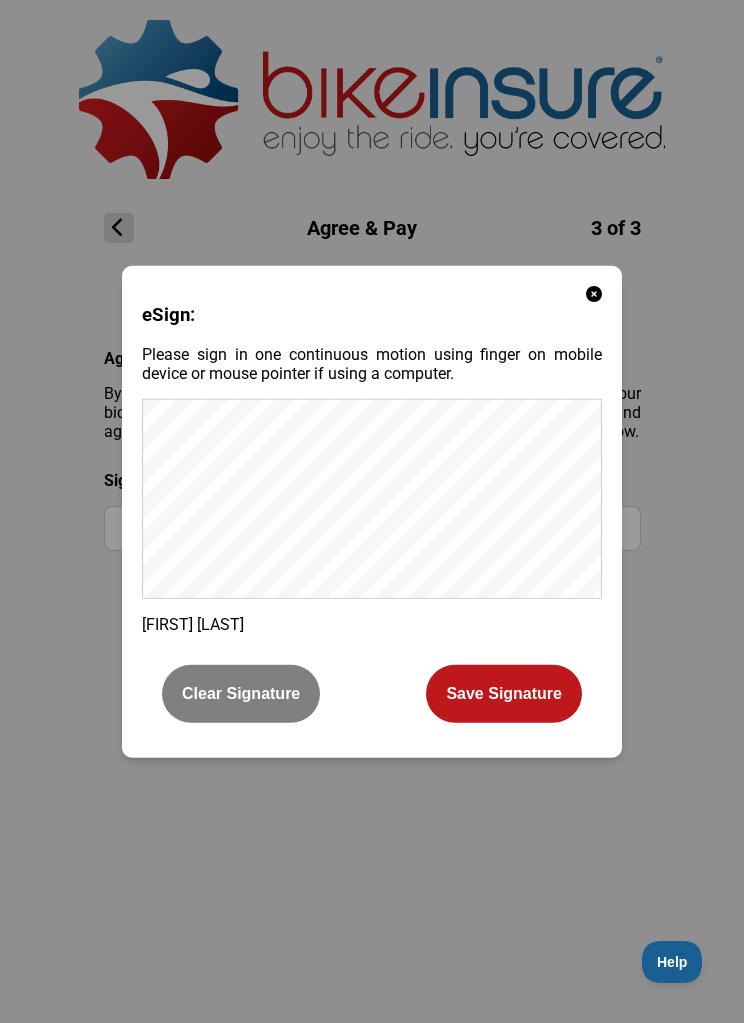 click on "Save Signature" at bounding box center (504, 694) 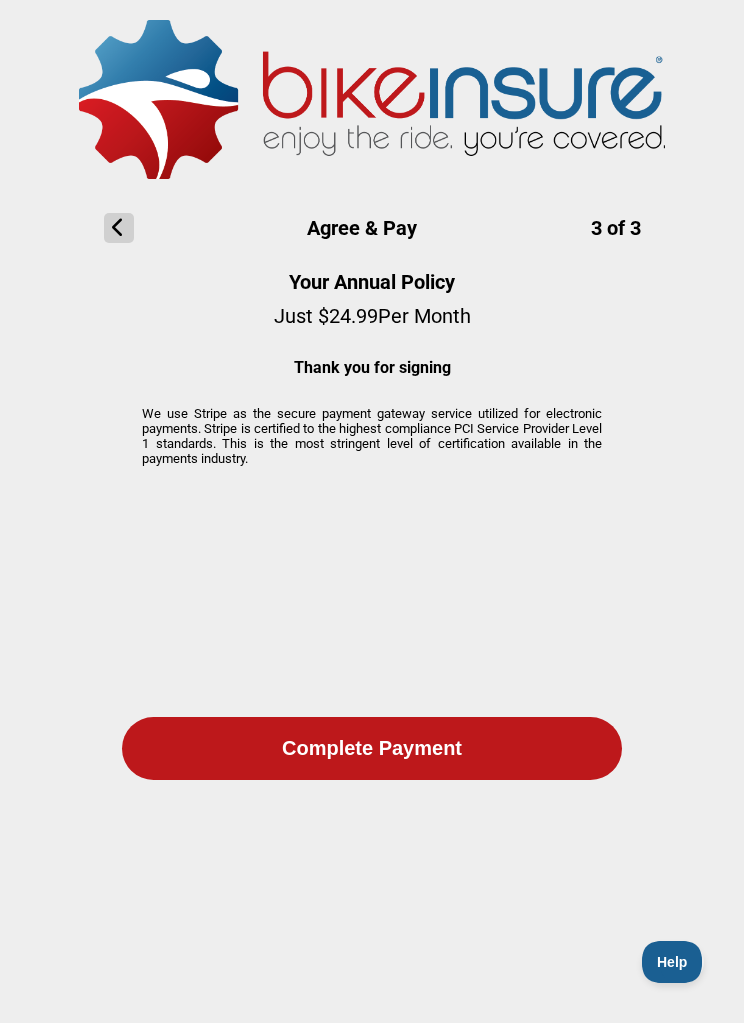 click on "Complete Payment" 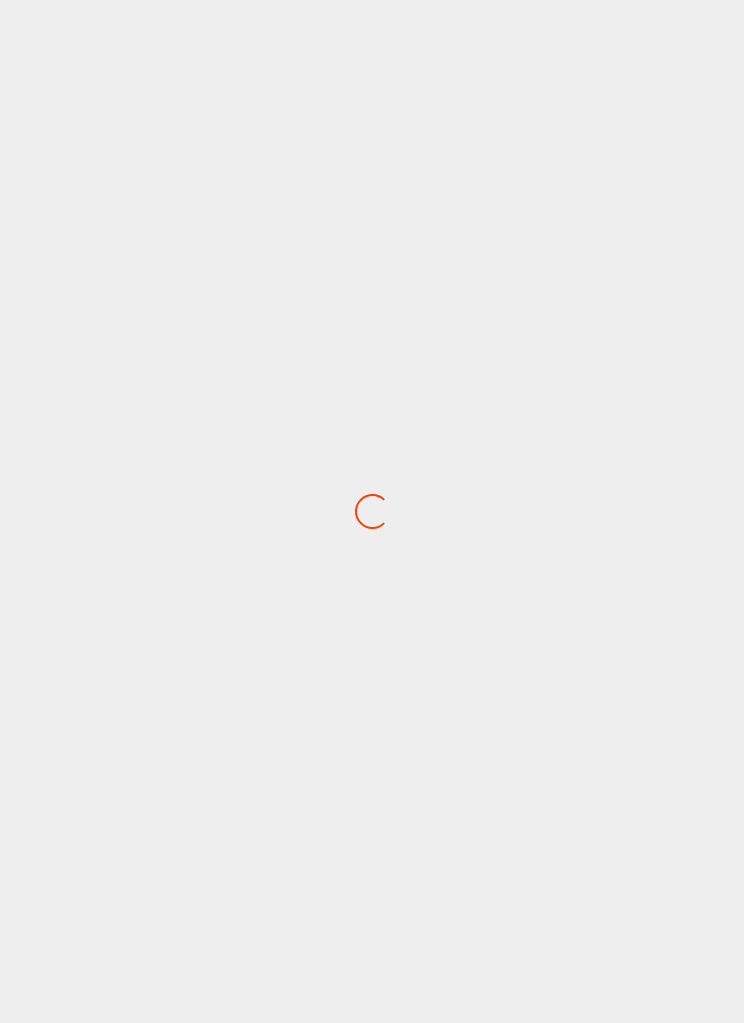scroll, scrollTop: 0, scrollLeft: 0, axis: both 